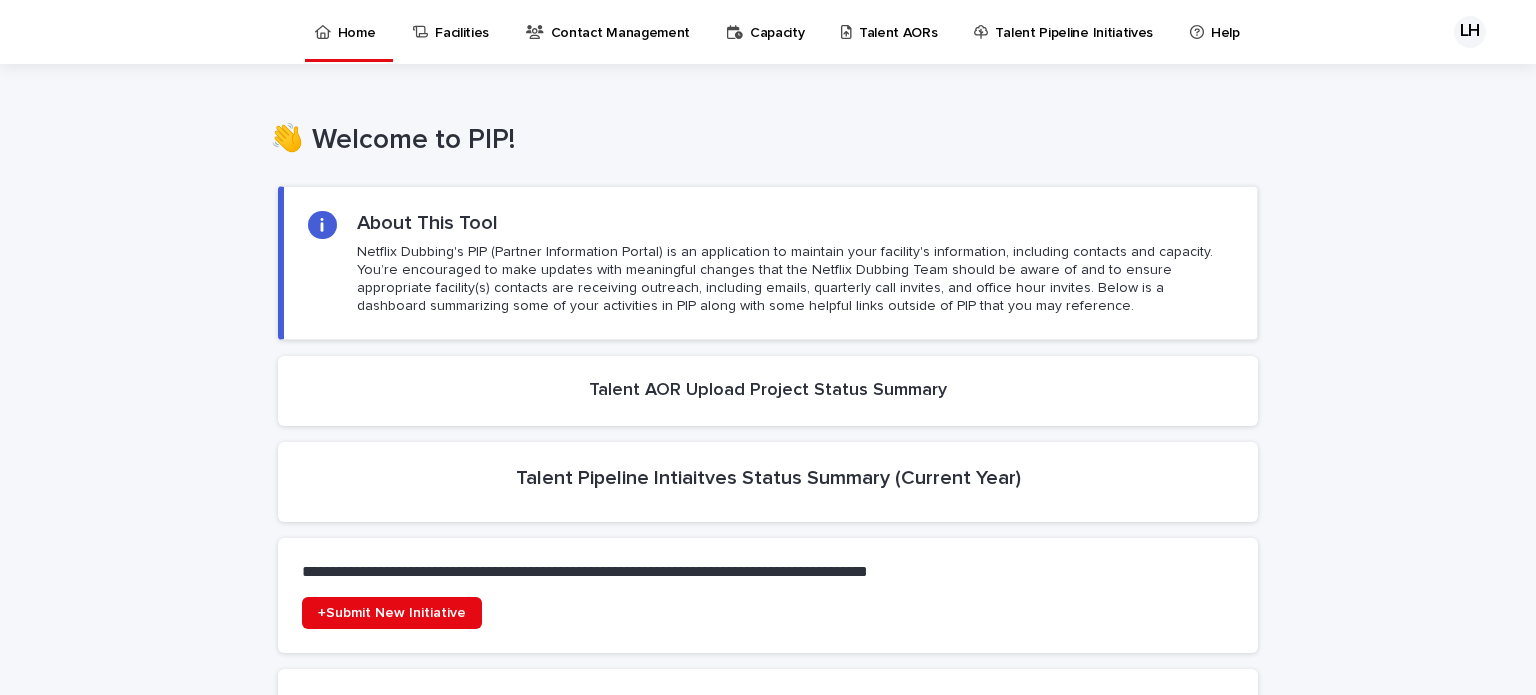 scroll, scrollTop: 0, scrollLeft: 0, axis: both 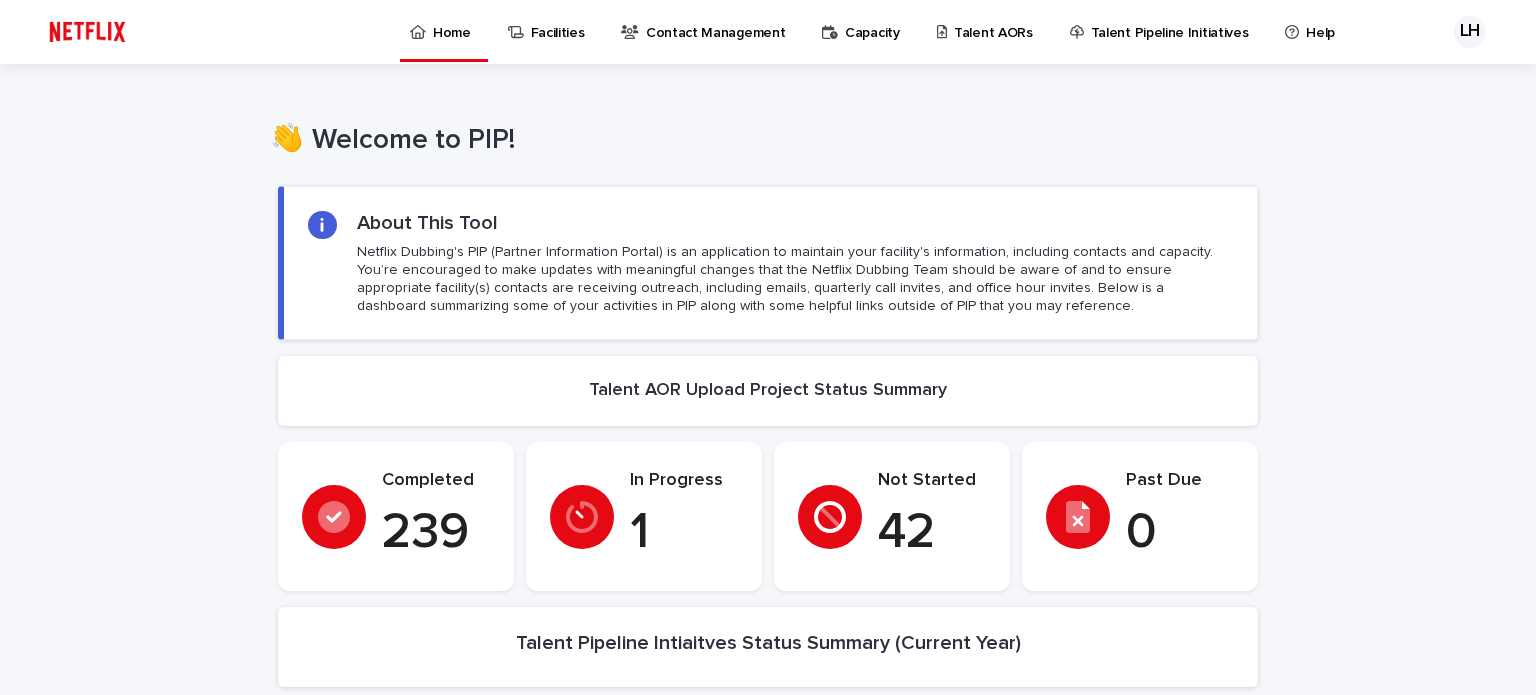 click on "Completed" at bounding box center [436, 481] 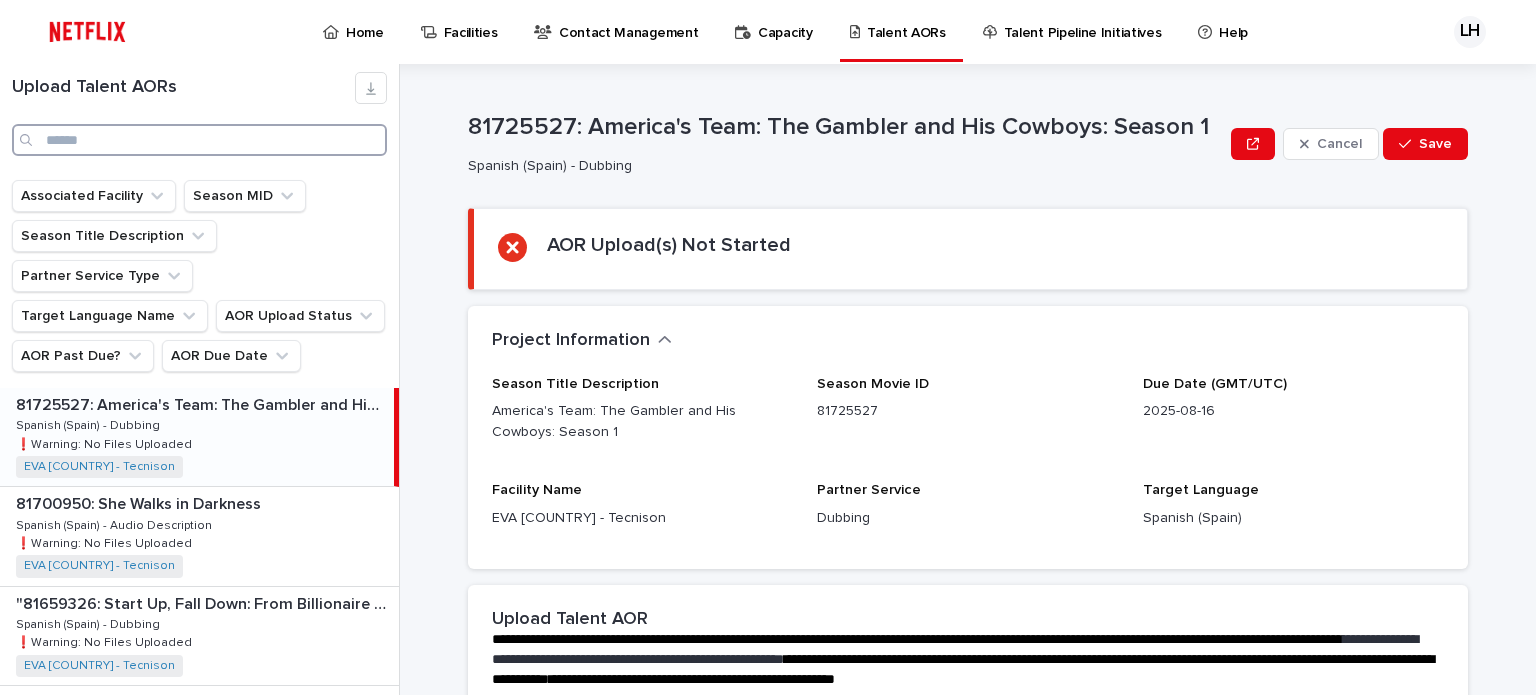 click at bounding box center (199, 140) 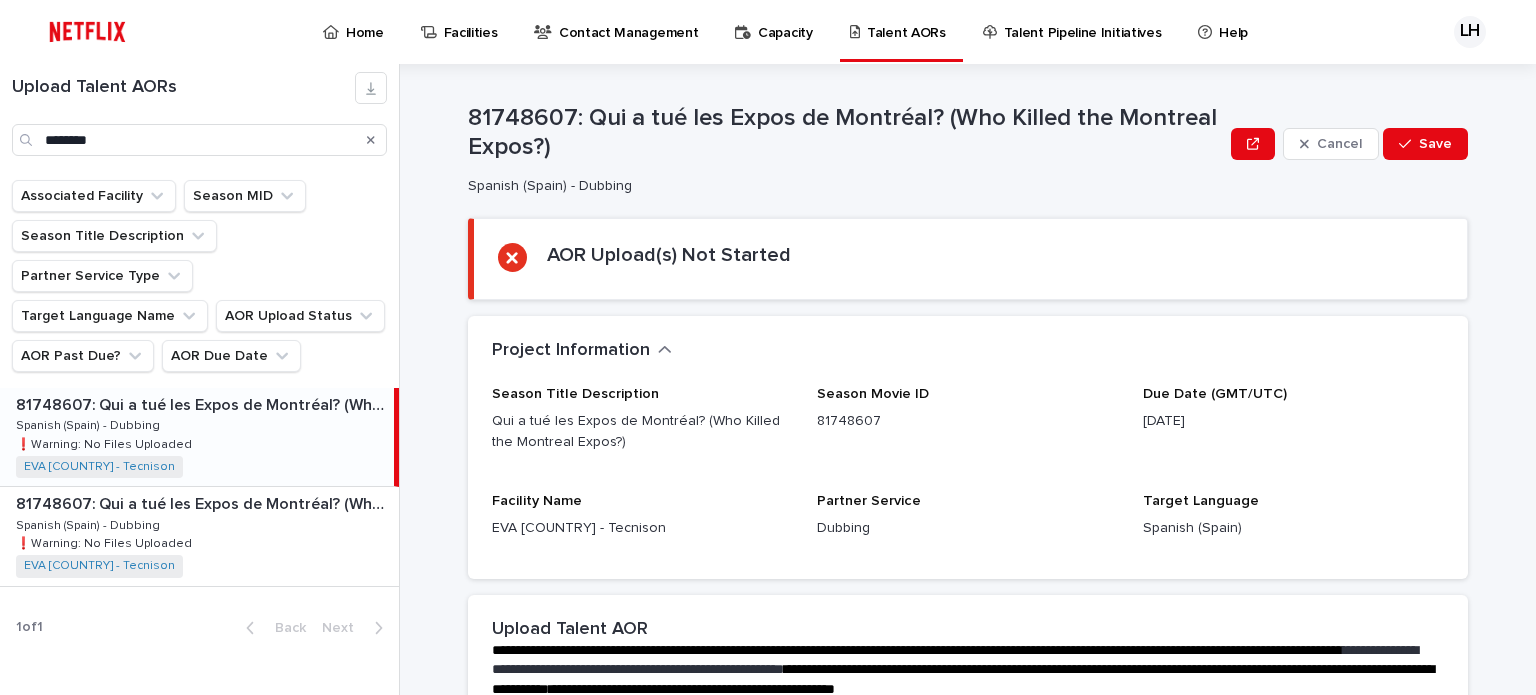 click on "81748607: Qui a tué les Expos de Montréal? (Who Killed the Montreal Expos?) 81748607: Qui a tué les Expos de Montréal? (Who Killed the Montreal Expos?)   Spanish (Spain) - Dubbing Spanish (Spain) - Dubbing   ❗️Warning: No Files Uploaded ❗️Warning: No Files Uploaded   EVA [COUNTRY] - Tecnison   + 0" at bounding box center [197, 437] 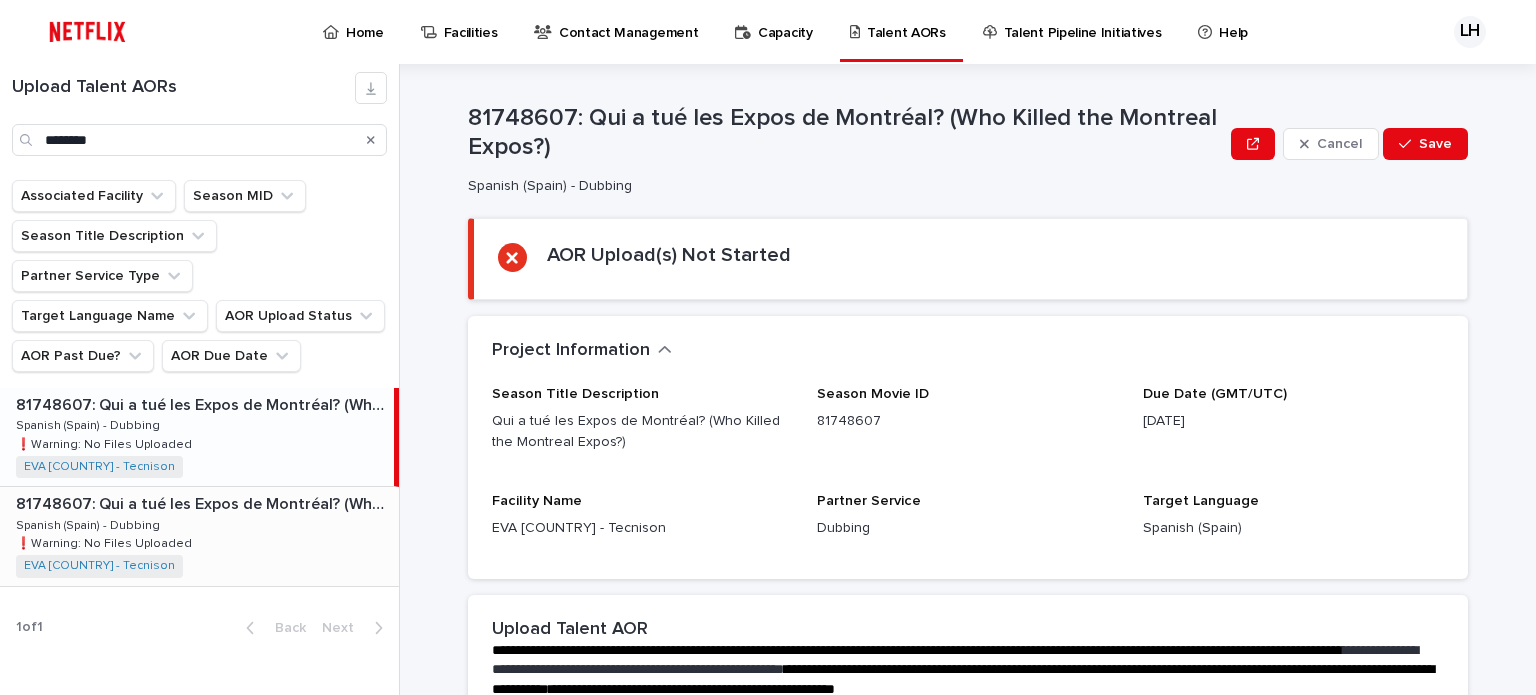 click on "81748607: Qui a tué les Expos de Montréal? (Who Killed the Montreal Expos?) 81748607: Qui a tué les Expos de Montréal? (Who Killed the Montreal Expos?)   Spanish (Spain) - Dubbing Spanish (Spain) - Dubbing   ❗️Warning: No Files Uploaded ❗️Warning: No Files Uploaded   EVA [COUNTRY] - Tecnison   + 0" at bounding box center [199, 536] 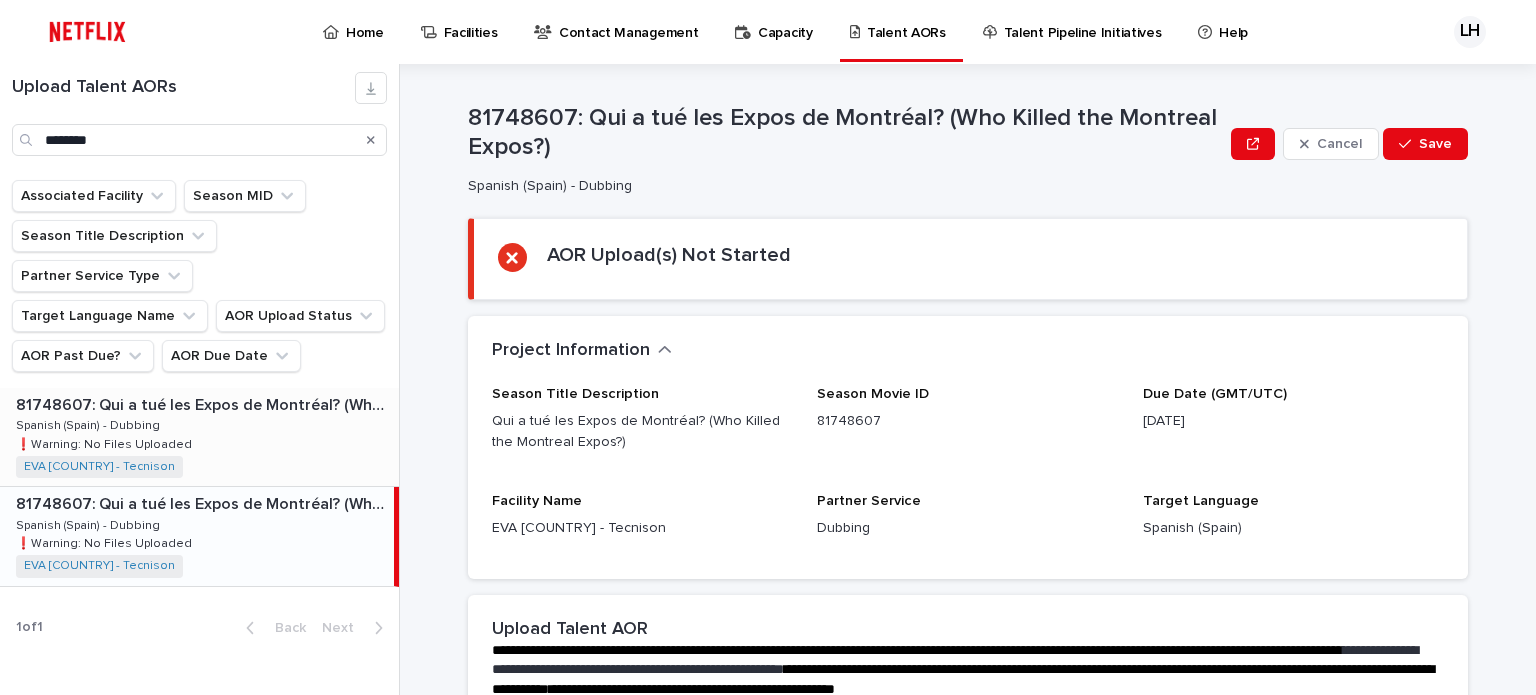 click on "81748607: Qui a tué les Expos de Montréal? (Who Killed the Montreal Expos?) 81748607: Qui a tué les Expos de Montréal? (Who Killed the Montreal Expos?)   Spanish (Spain) - Dubbing Spanish (Spain) - Dubbing   ❗️Warning: No Files Uploaded ❗️Warning: No Files Uploaded   EVA [COUNTRY] - Tecnison   + 0" at bounding box center (199, 437) 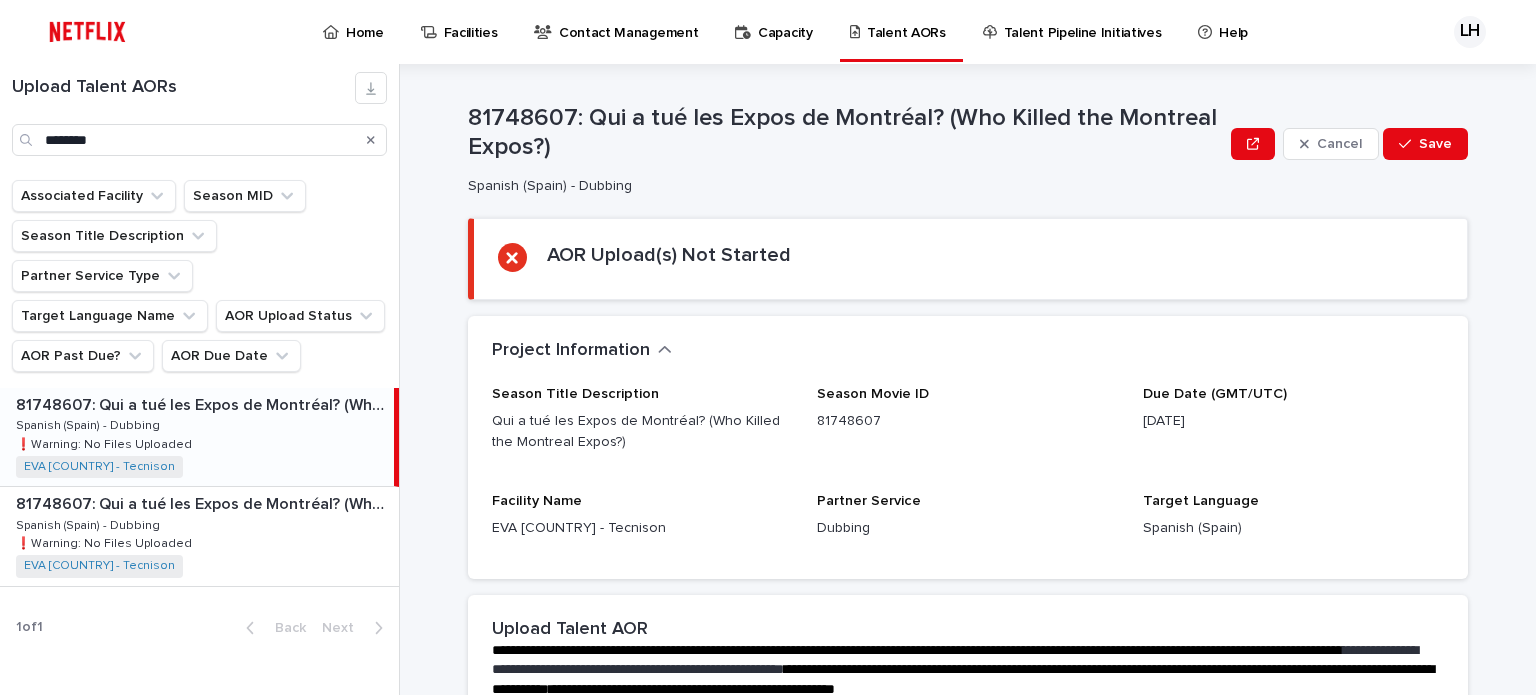 click on "81748607: Qui a tué les Expos de Montréal? (Who Killed the Montreal Expos?) 81748607: Qui a tué les Expos de Montréal? (Who Killed the Montreal Expos?)   Spanish (Spain) - Dubbing Spanish (Spain) - Dubbing   ❗️Warning: No Files Uploaded ❗️Warning: No Files Uploaded   EVA [COUNTRY] - Tecnison   + 0" at bounding box center (197, 437) 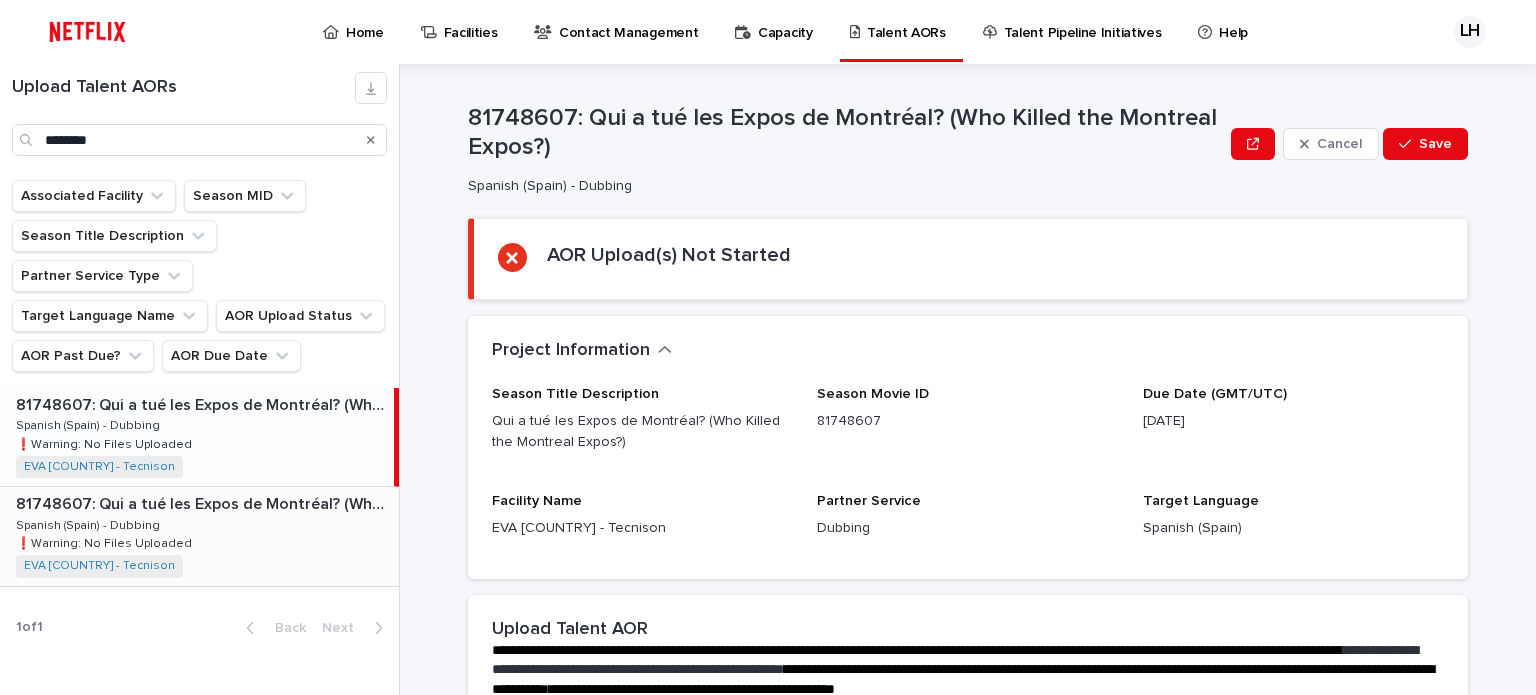 click on "81748607: Qui a tué les Expos de Montréal? (Who Killed the Montreal Expos?)" at bounding box center (205, 502) 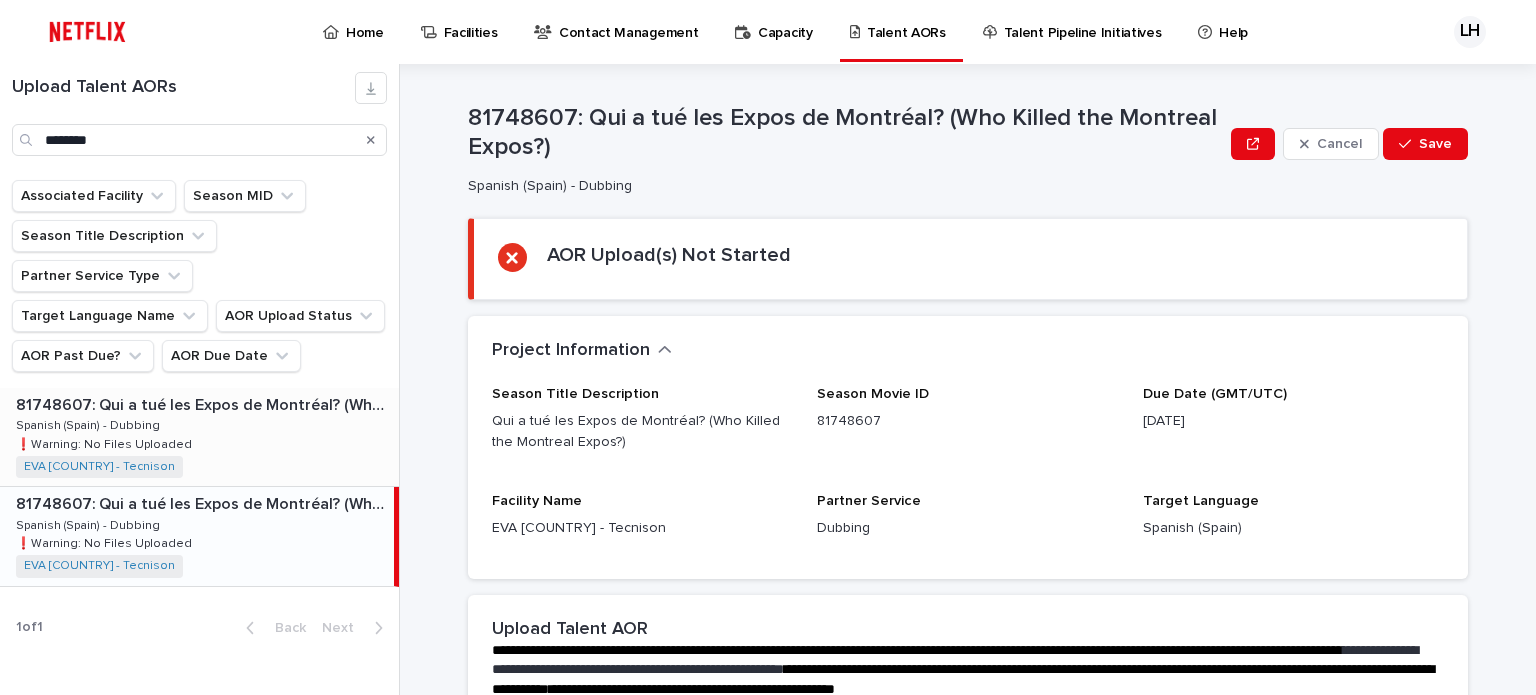 click on "81748607: Qui a tué les Expos de Montréal? (Who Killed the Montreal Expos?) 81748607: Qui a tué les Expos de Montréal? (Who Killed the Montreal Expos?)   Spanish (Spain) - Dubbing Spanish (Spain) - Dubbing   ❗️Warning: No Files Uploaded ❗️Warning: No Files Uploaded   EVA [COUNTRY] - Tecnison   + 0" at bounding box center (199, 437) 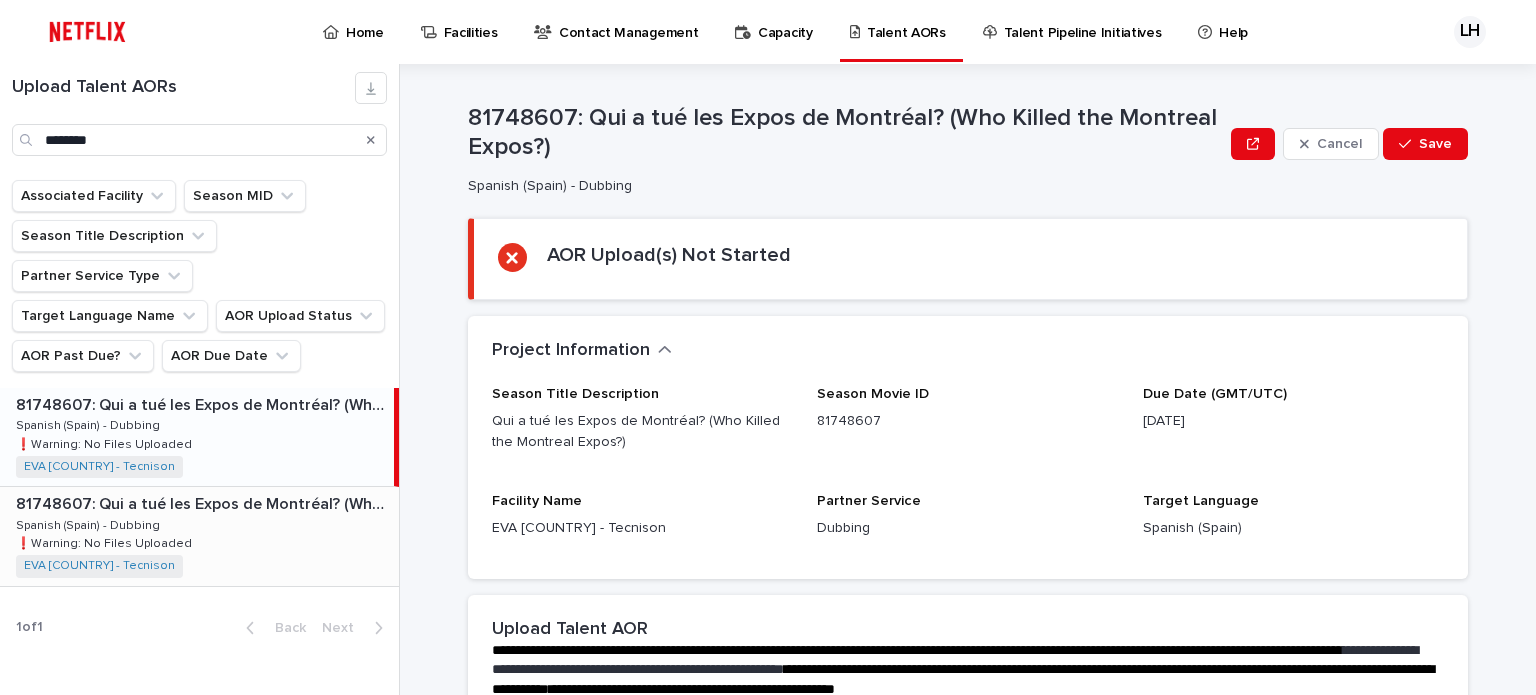click on "81748607: Qui a tué les Expos de Montréal? (Who Killed the Montreal Expos?)" at bounding box center (205, 502) 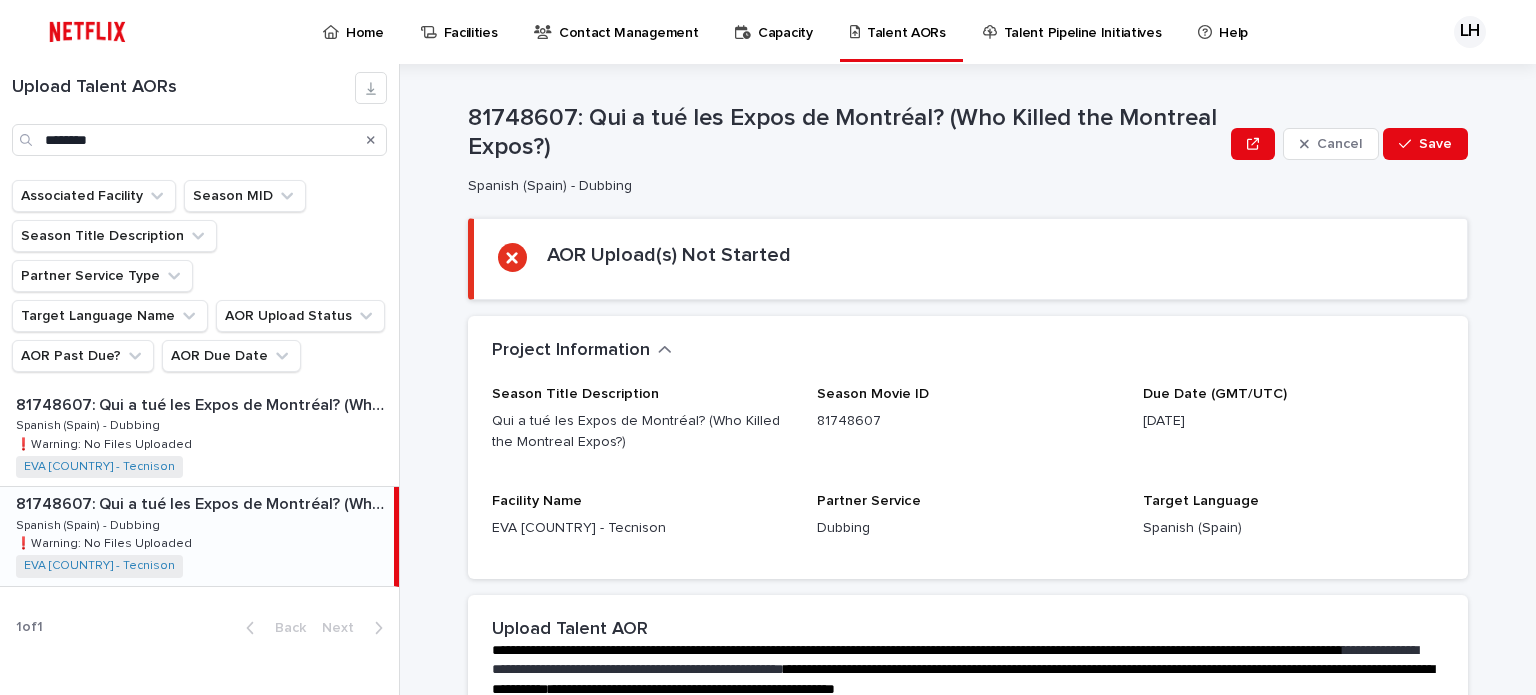 click on "Upload Talent AORs     ********" at bounding box center [199, 122] 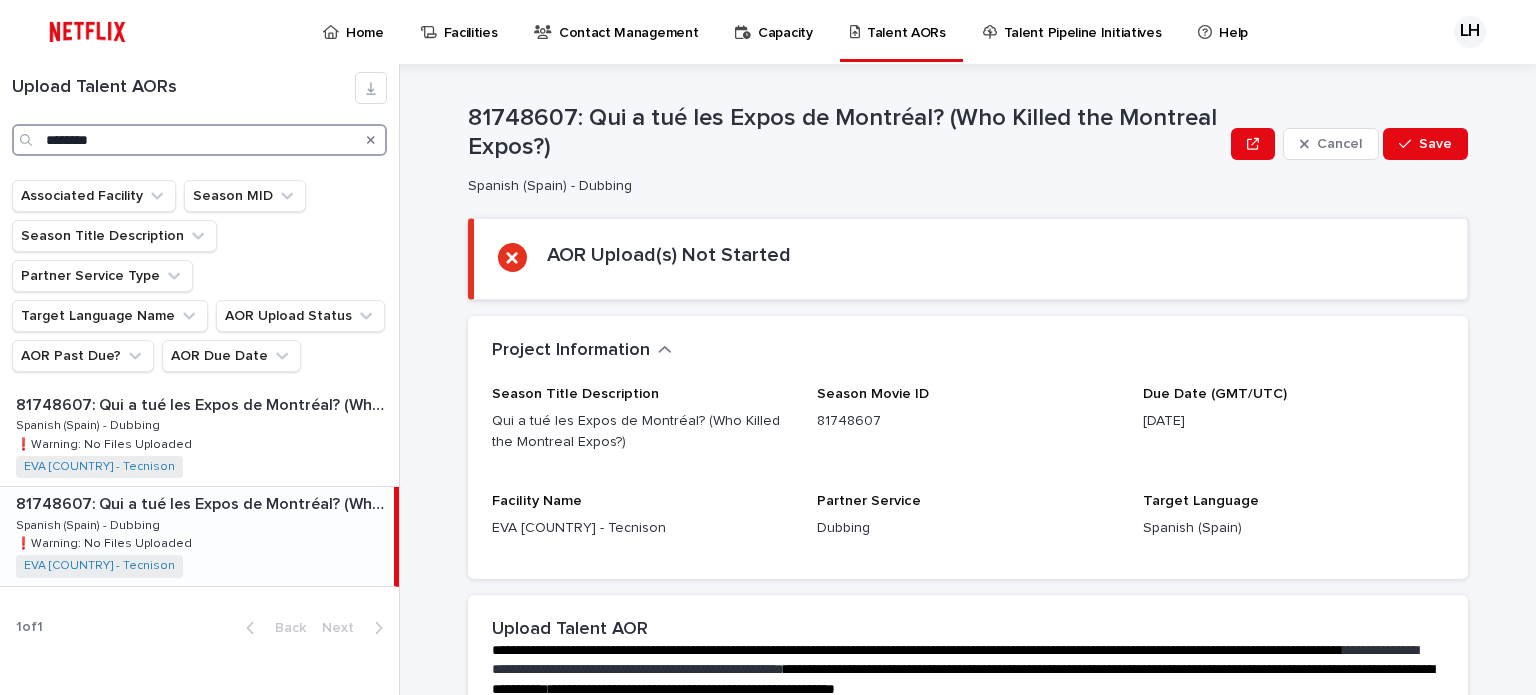 click on "********" at bounding box center [199, 140] 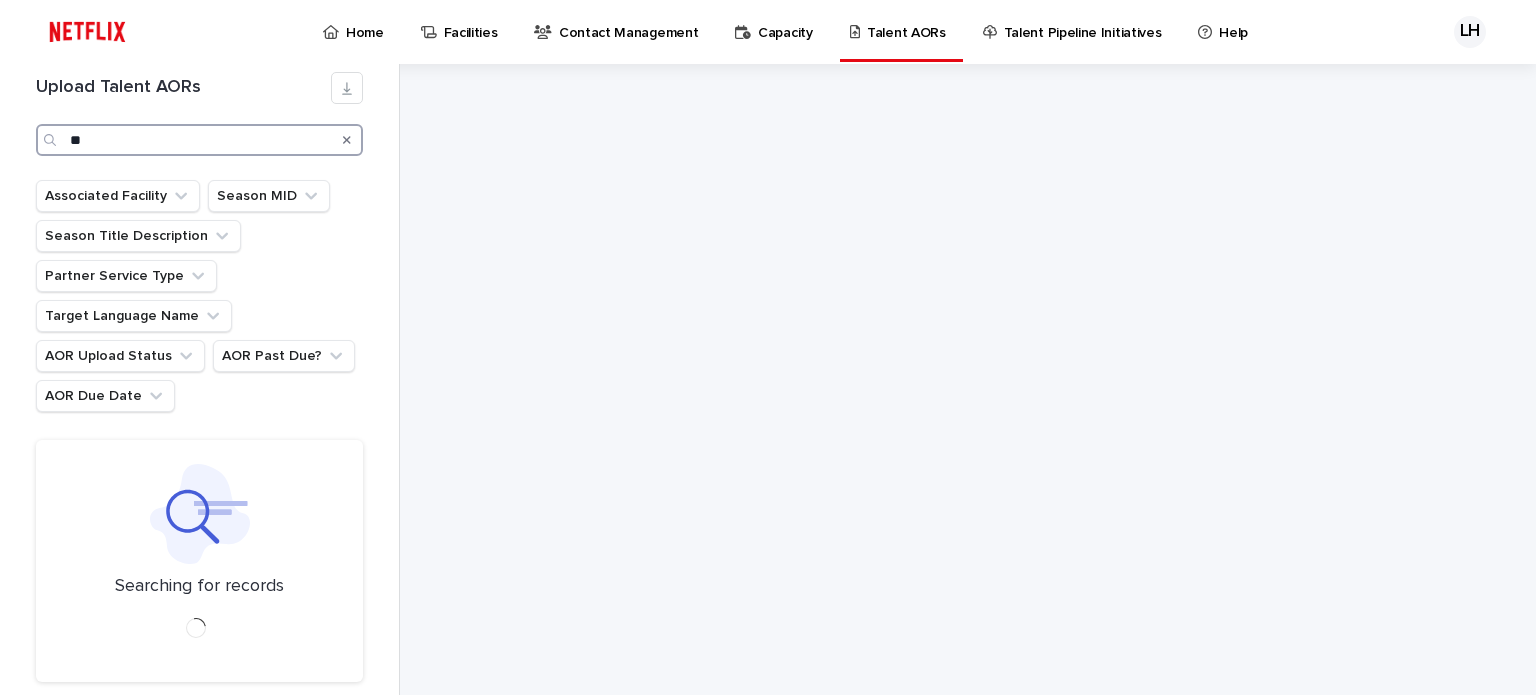 type on "*" 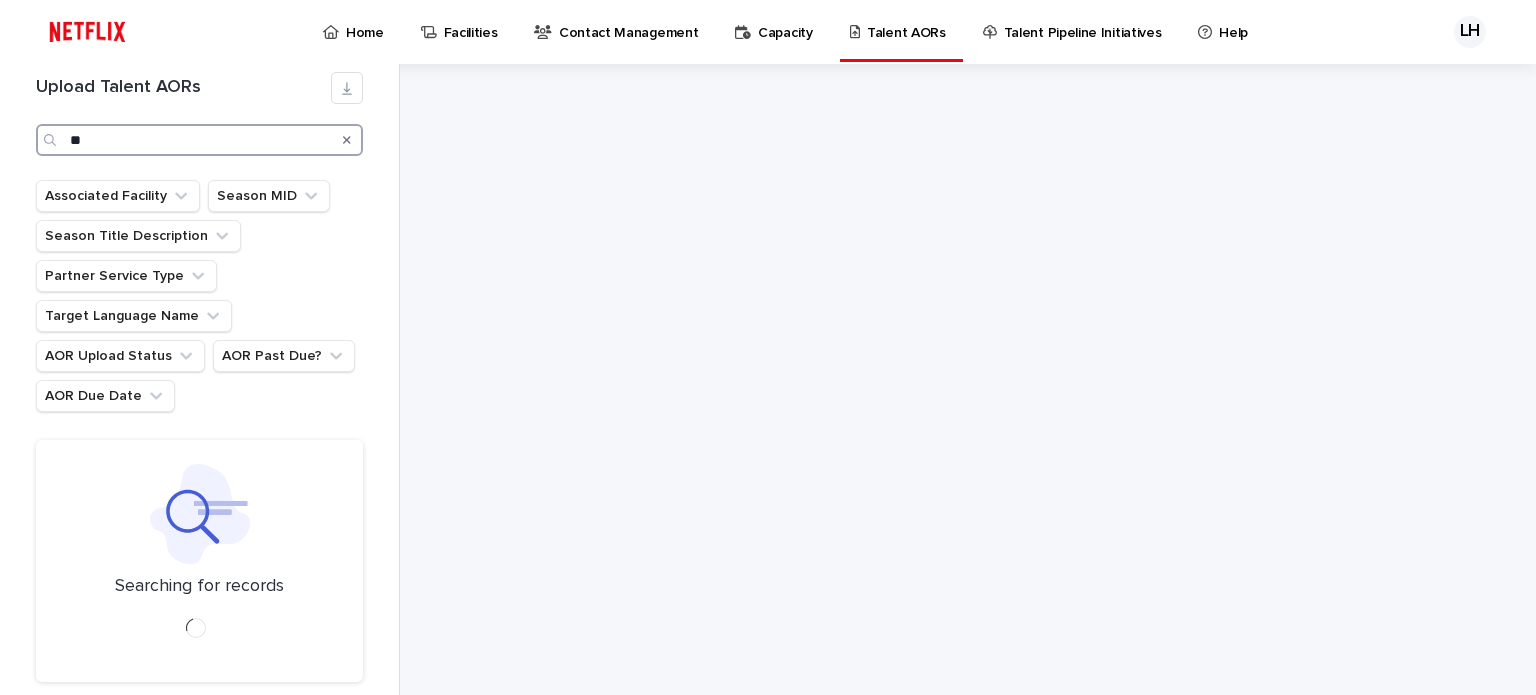 type on "*" 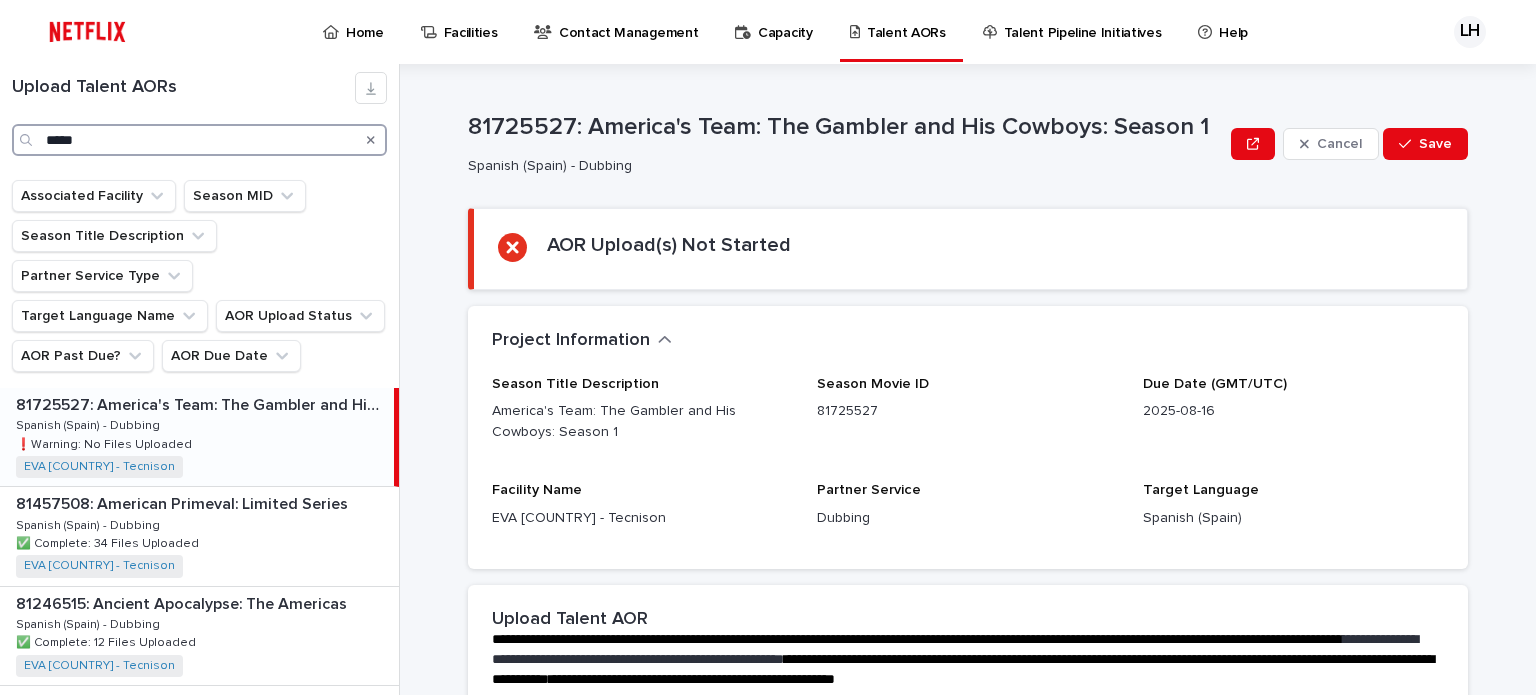 type on "*****" 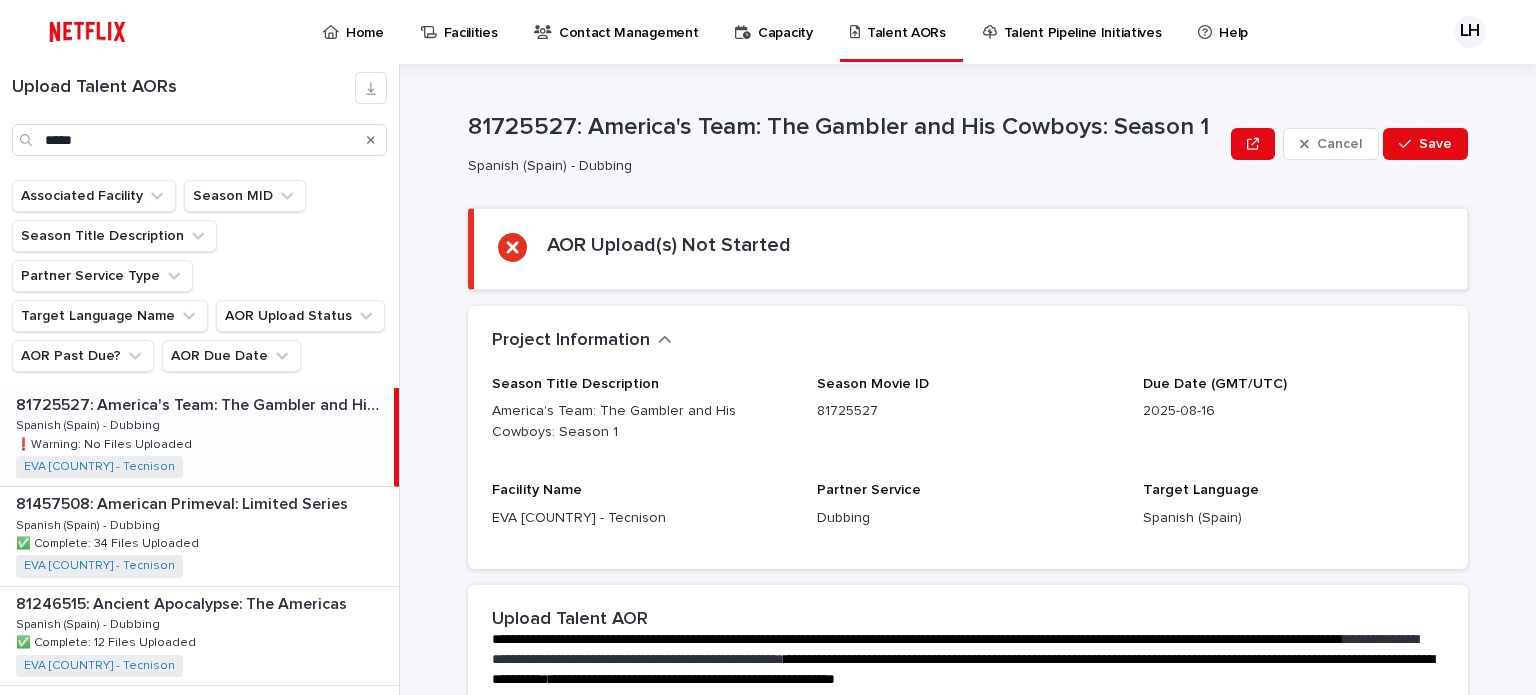 click on "81725527: America's Team: The Gambler and His Cowboys: Season 1 81725527: America's Team: The Gambler and His Cowboys: Season 1   Spanish (Spain) - Dubbing Spanish (Spain) - Dubbing   ❗️Warning: No Files Uploaded ❗️Warning: No Files Uploaded   EVA [COUNTRY] - Tecnison   + 0" at bounding box center [197, 437] 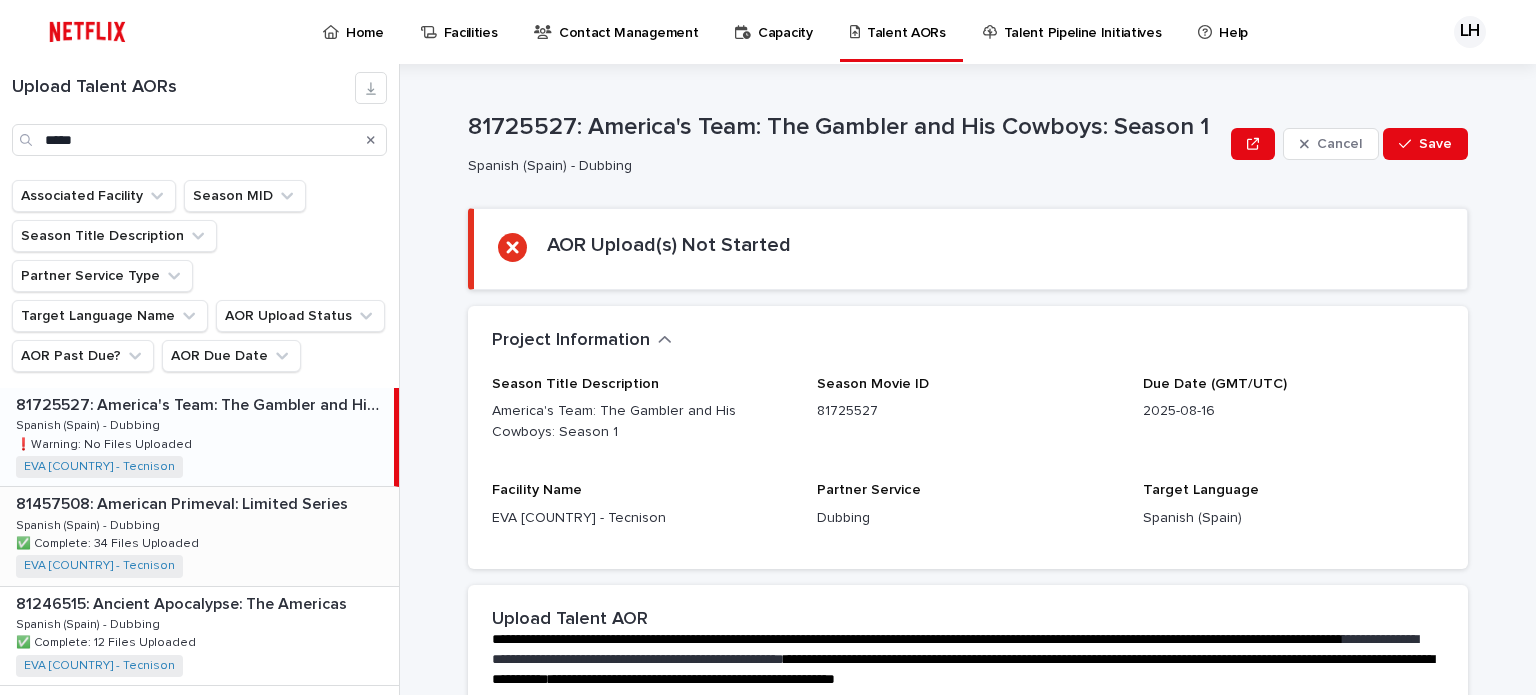 click on "81457508: American Primeval: Limited Series 81457508: American Primeval: Limited Series   Spanish (Spain) - Dubbing Spanish (Spain) - Dubbing   ✅ Complete: 34 Files Uploaded ✅ Complete: 34 Files Uploaded   EVA [COUNTRY] - Tecnison   + 0" at bounding box center (199, 536) 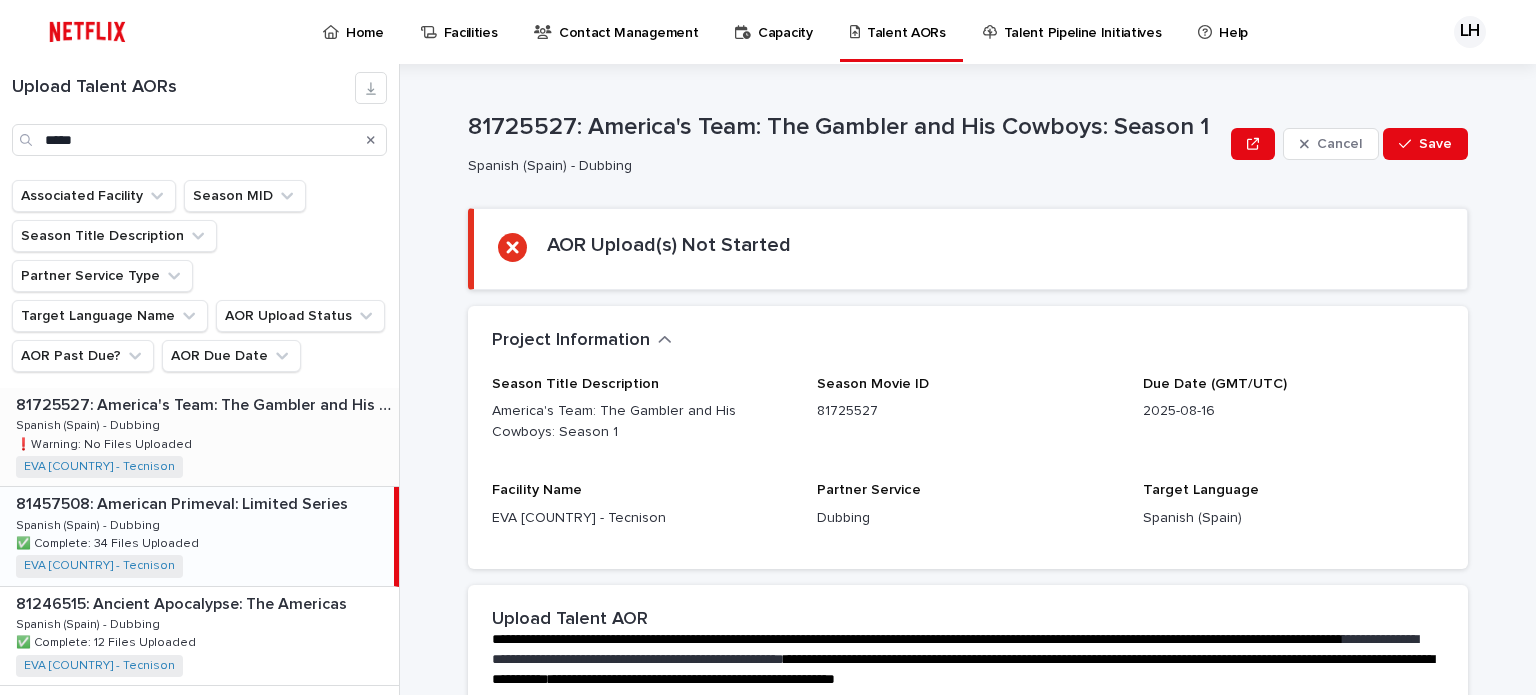 click on "81725527: America's Team: The Gambler and His Cowboys: Season 1 81725527: America's Team: The Gambler and His Cowboys: Season 1   Spanish (Spain) - Dubbing Spanish (Spain) - Dubbing   ❗️Warning: No Files Uploaded ❗️Warning: No Files Uploaded   EVA [COUNTRY] - Tecnison   + 0" at bounding box center [199, 437] 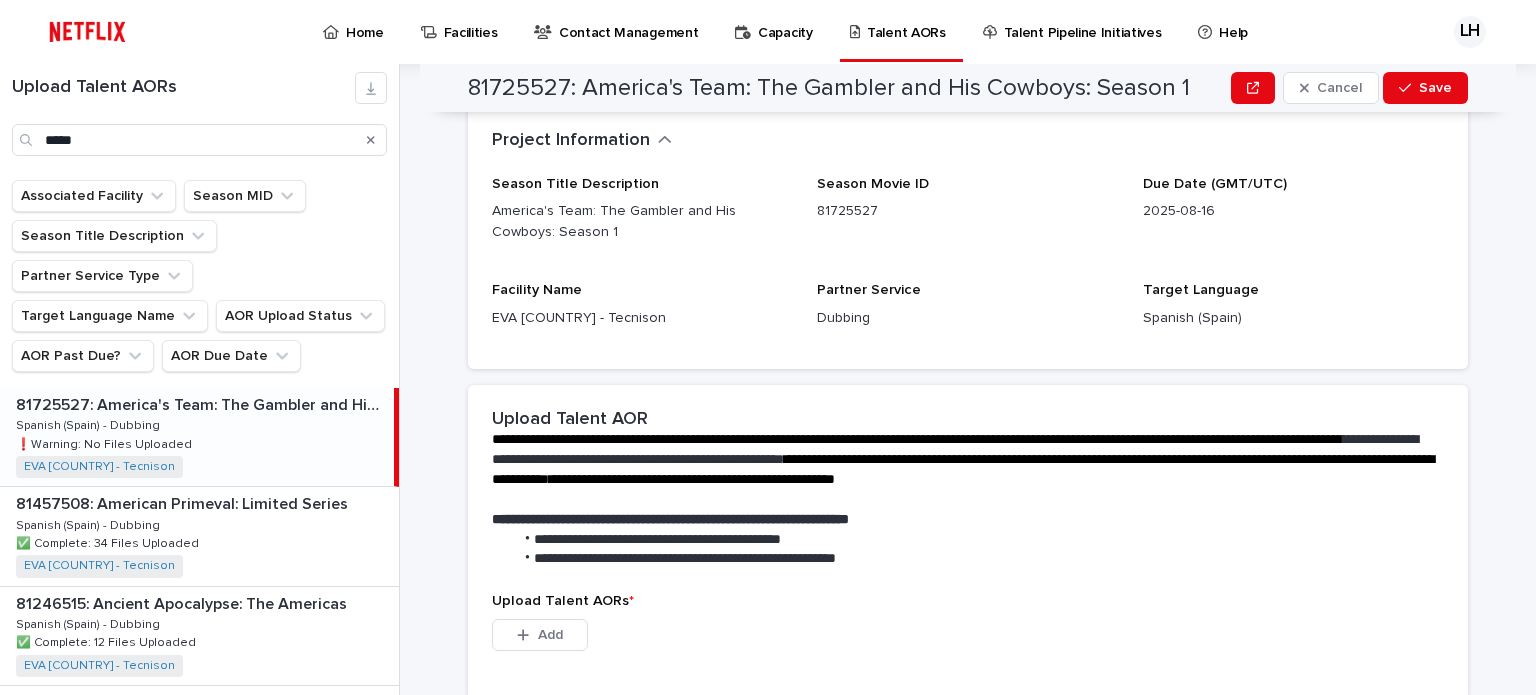 scroll, scrollTop: 0, scrollLeft: 0, axis: both 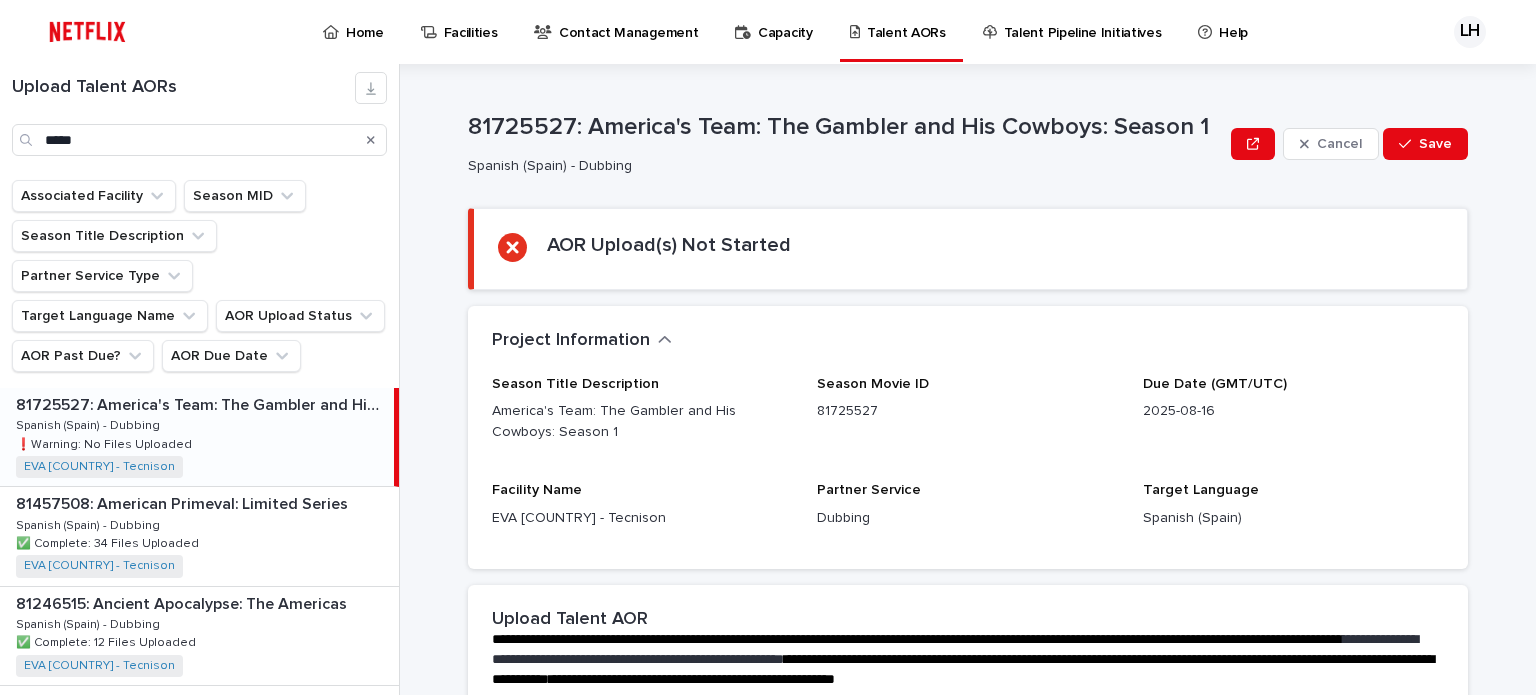 click at bounding box center [87, 32] 